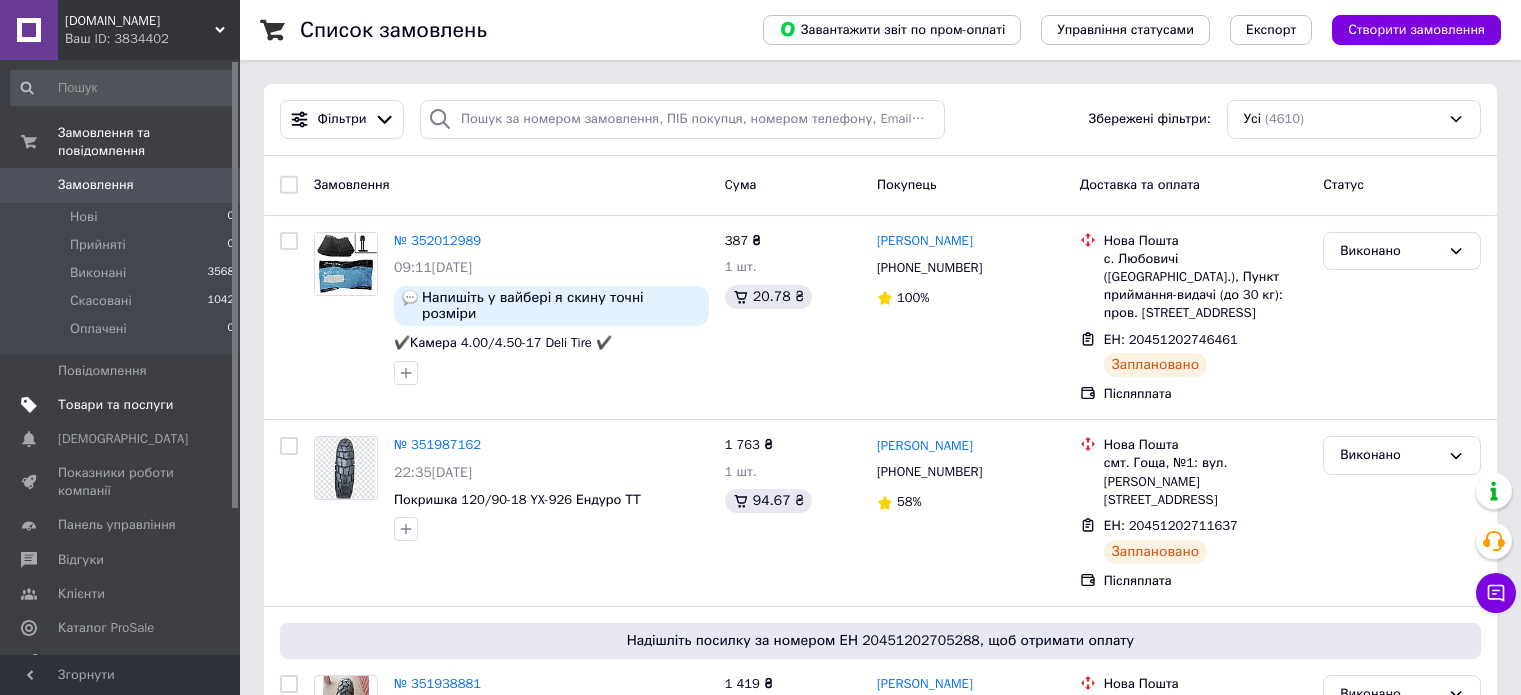 scroll, scrollTop: 0, scrollLeft: 0, axis: both 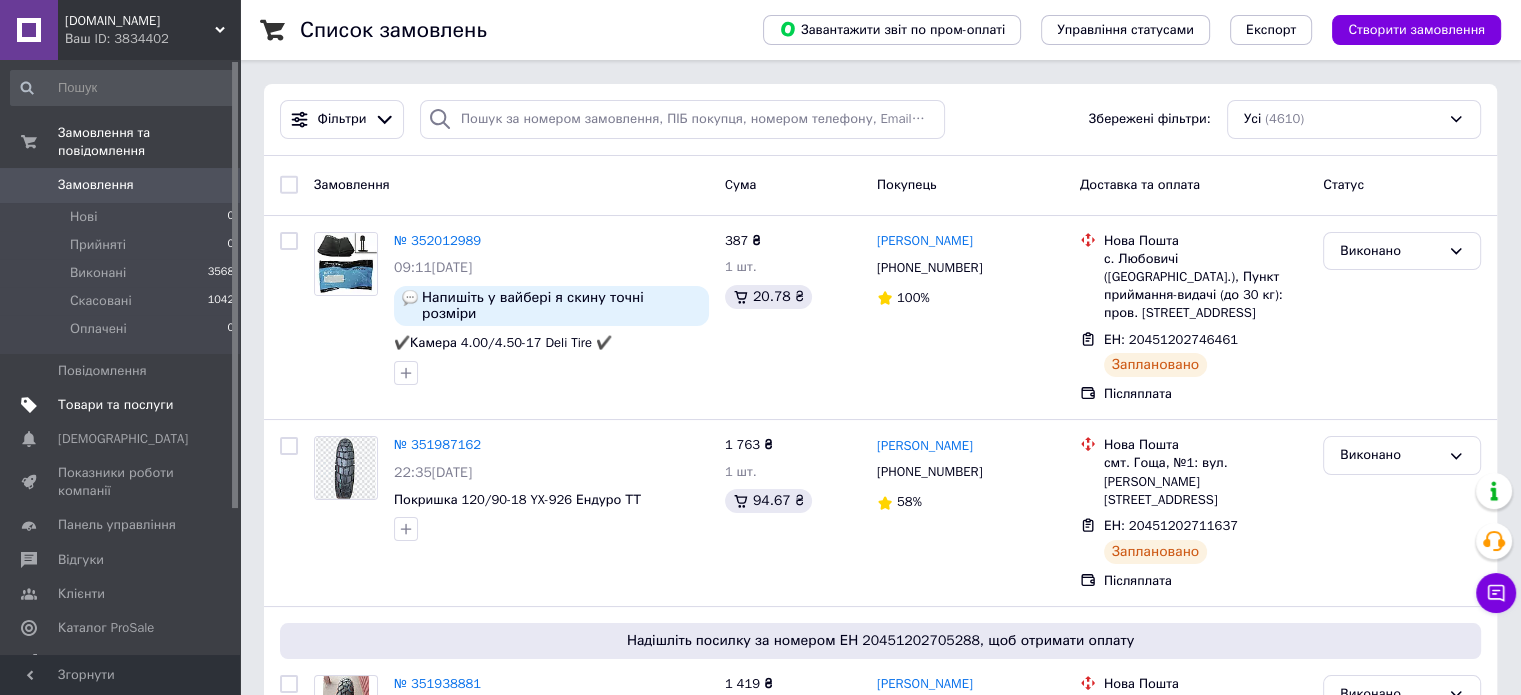 click on "Товари та послуги" at bounding box center [115, 405] 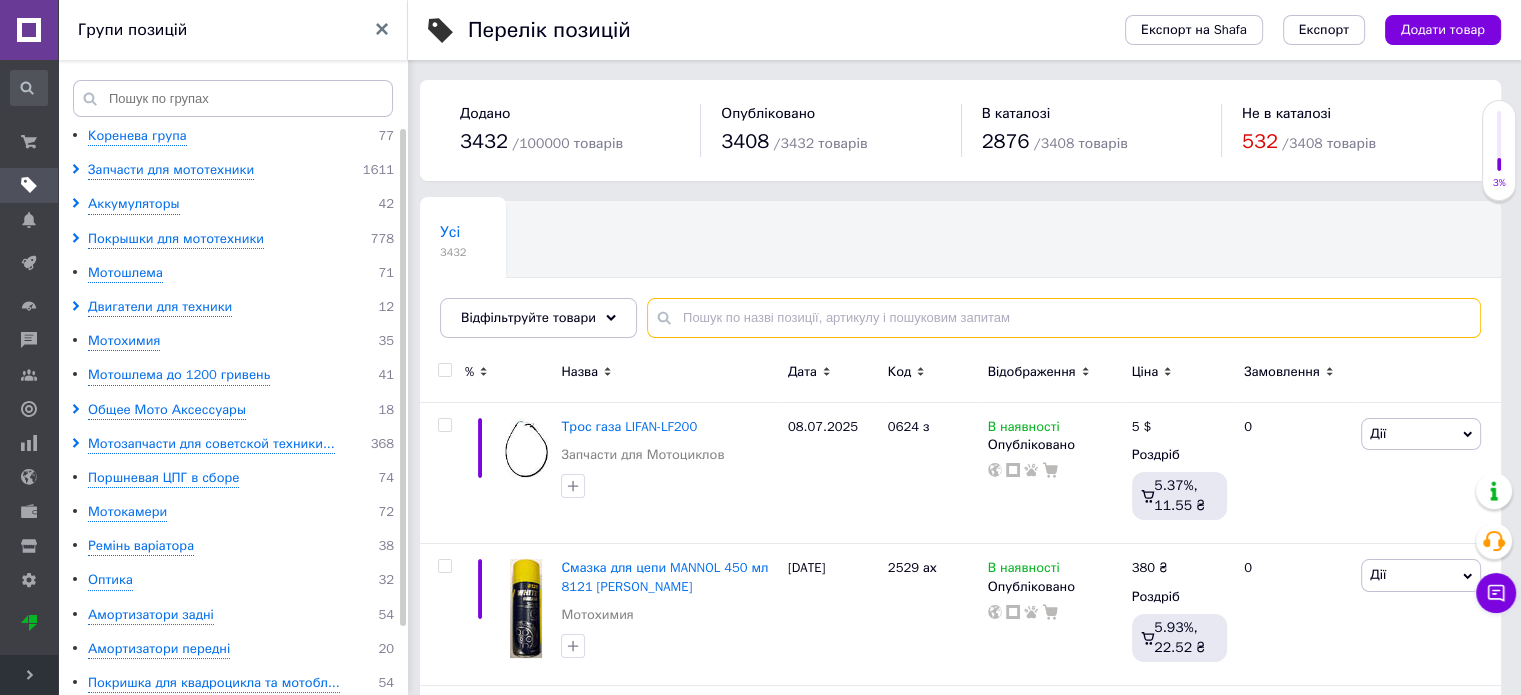 click at bounding box center (1064, 318) 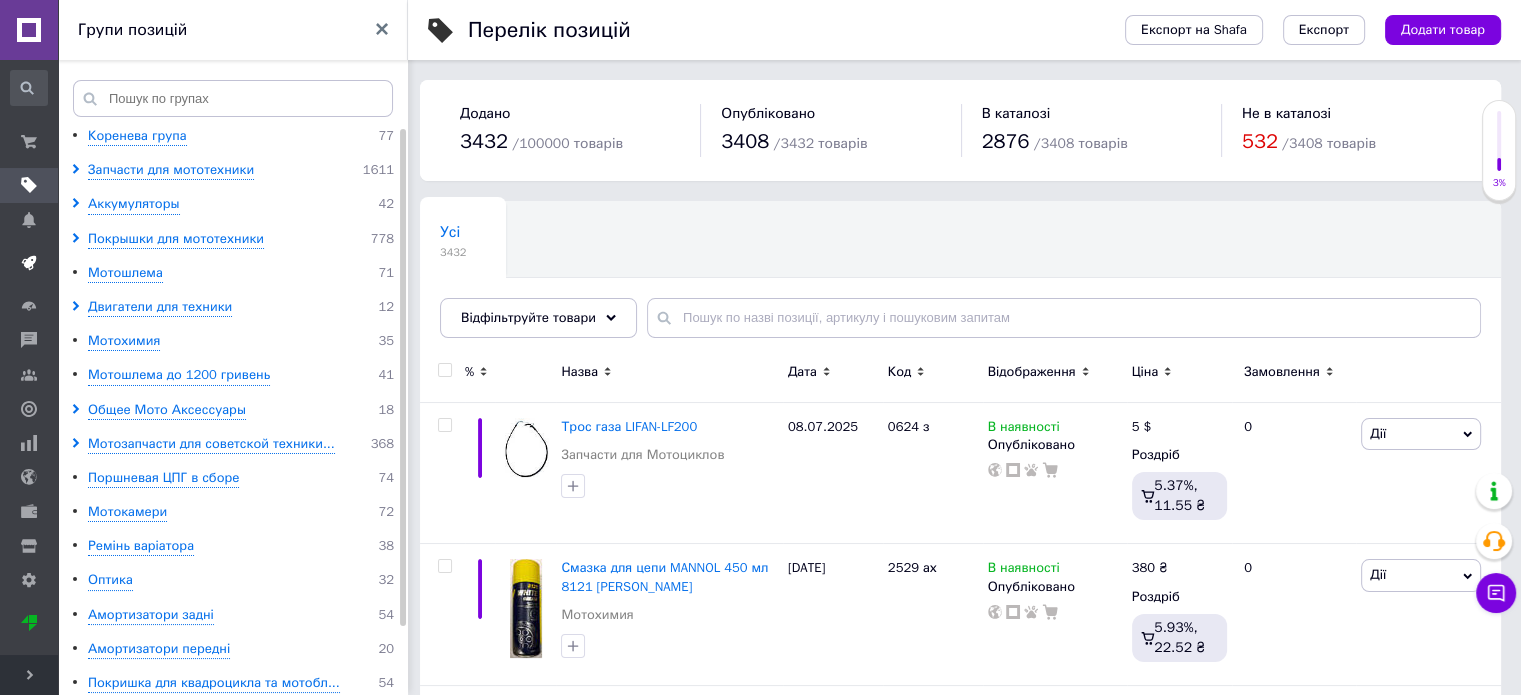 click 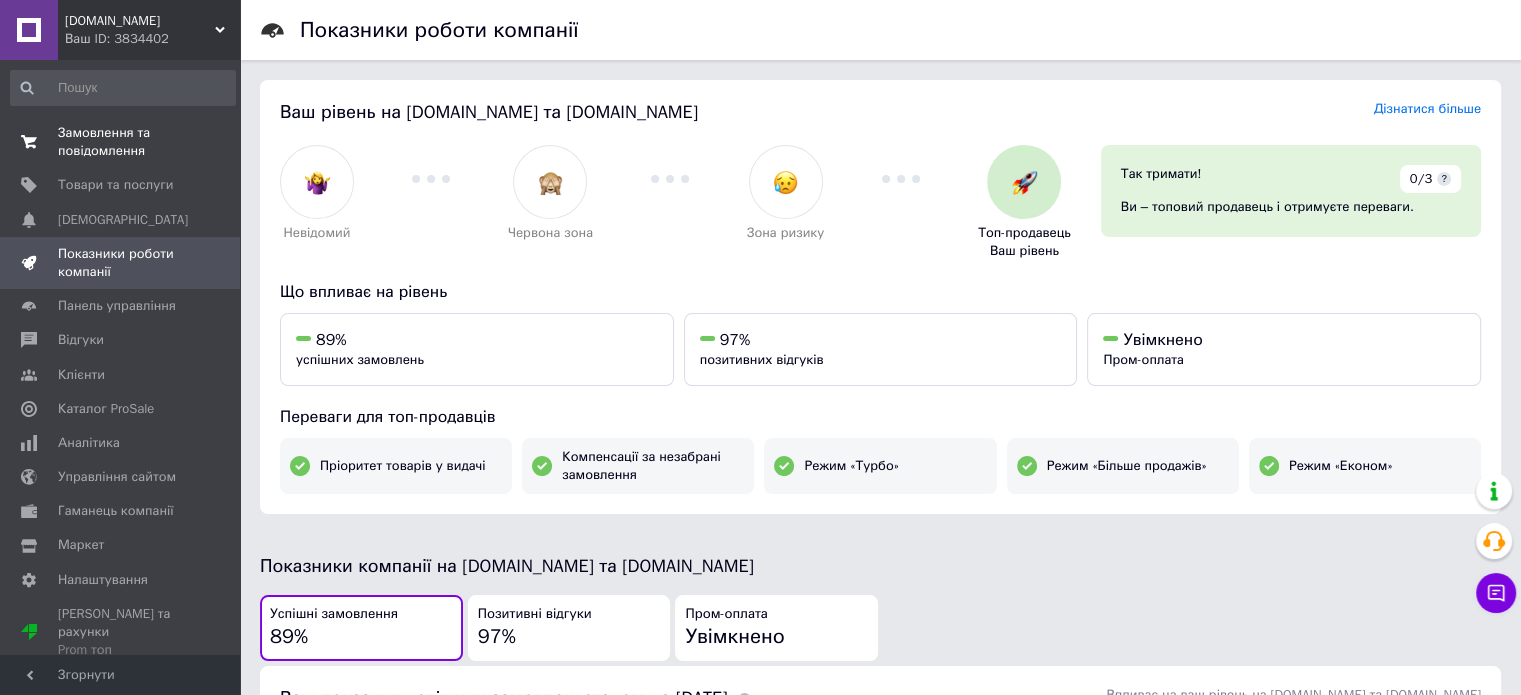 click on "Замовлення та повідомлення" at bounding box center [121, 142] 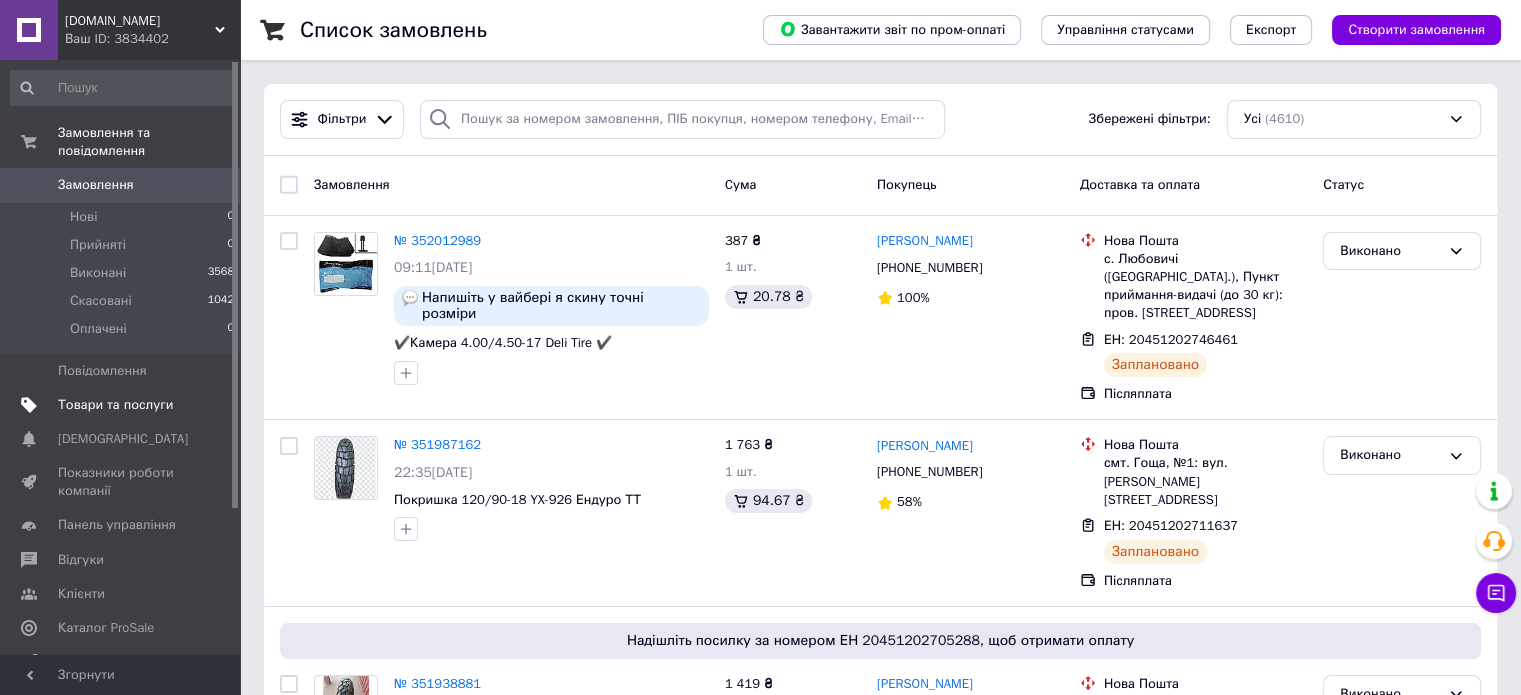 click on "Товари та послуги" at bounding box center (115, 405) 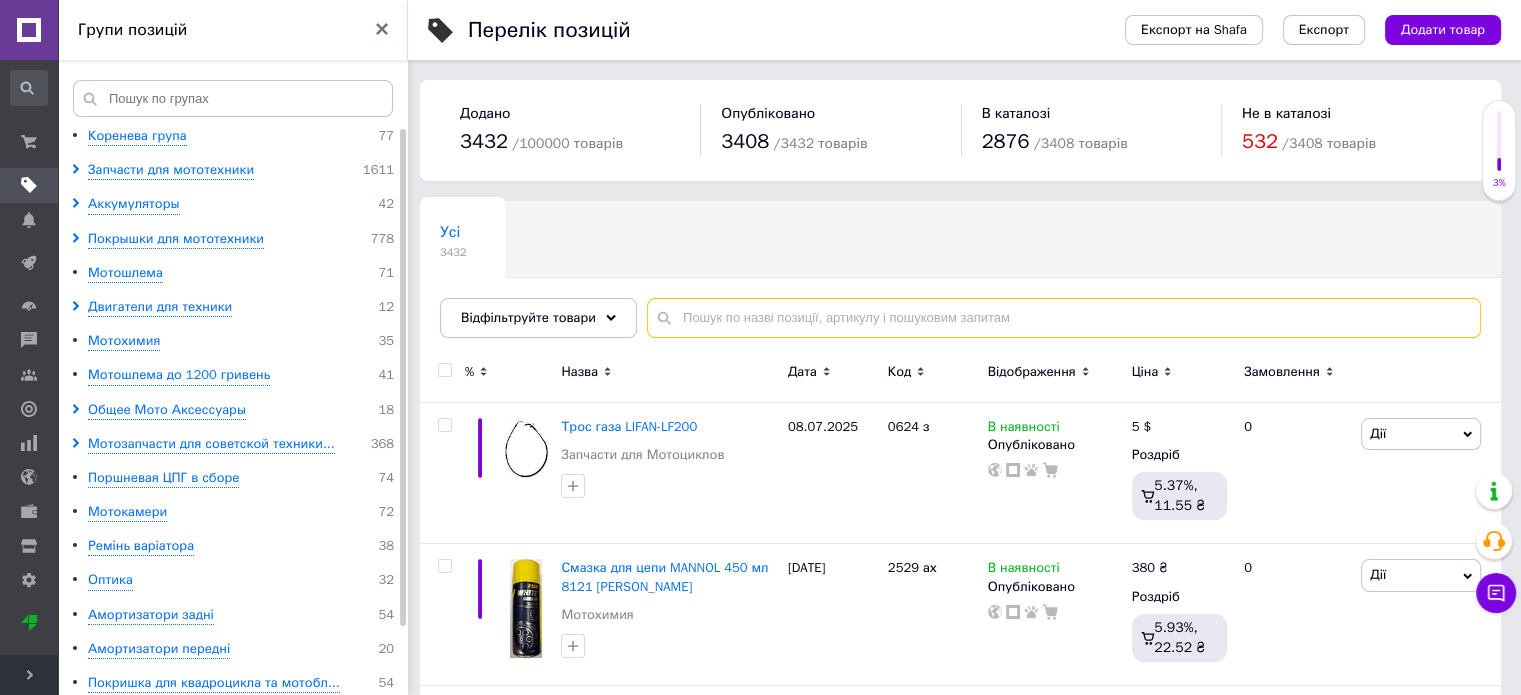 click at bounding box center [1064, 318] 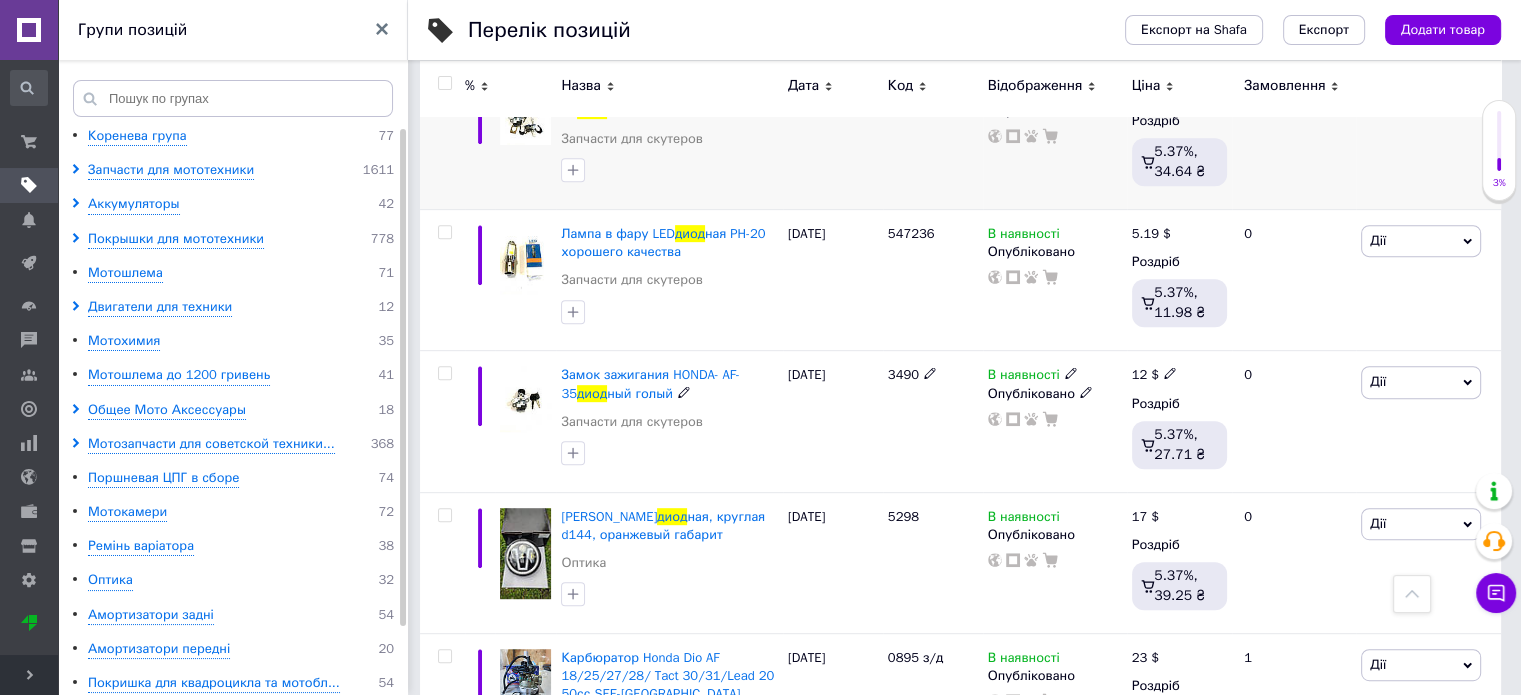 scroll, scrollTop: 1100, scrollLeft: 0, axis: vertical 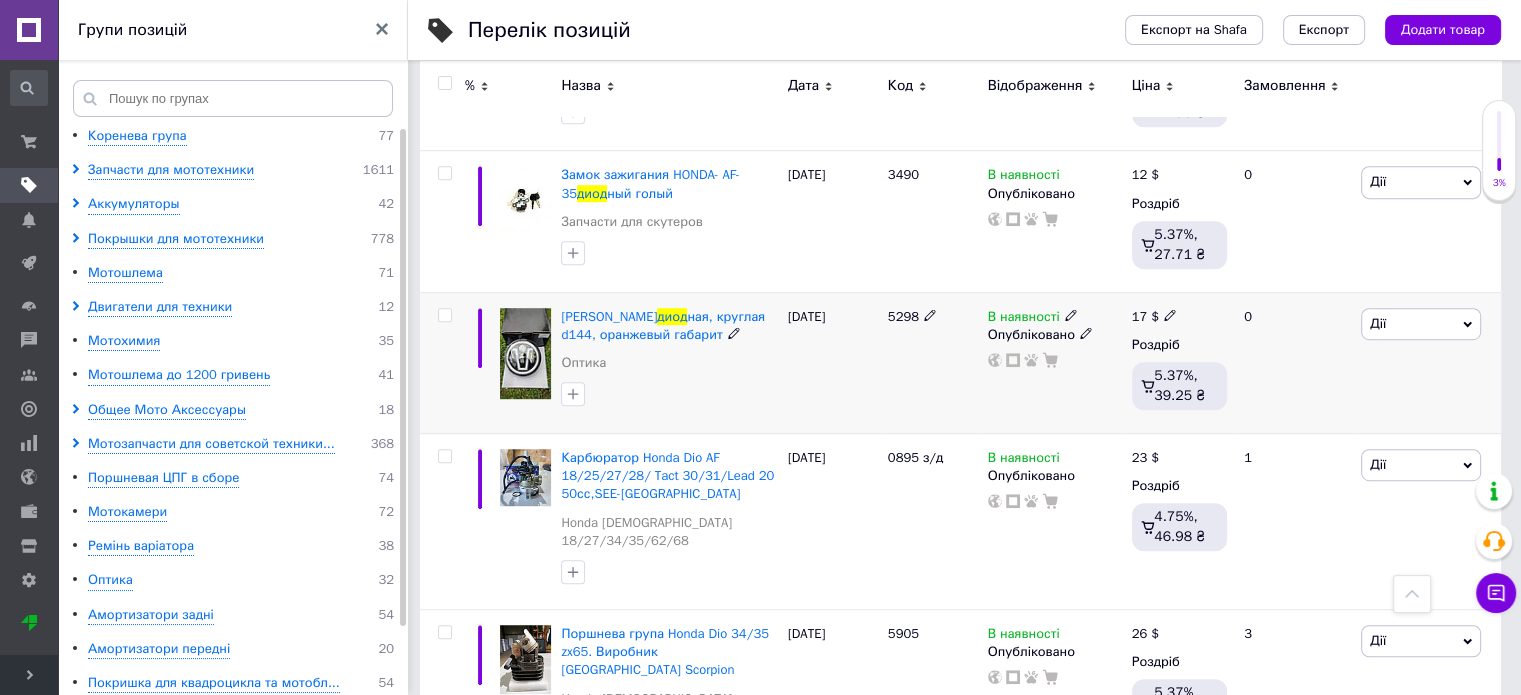 type on "диод" 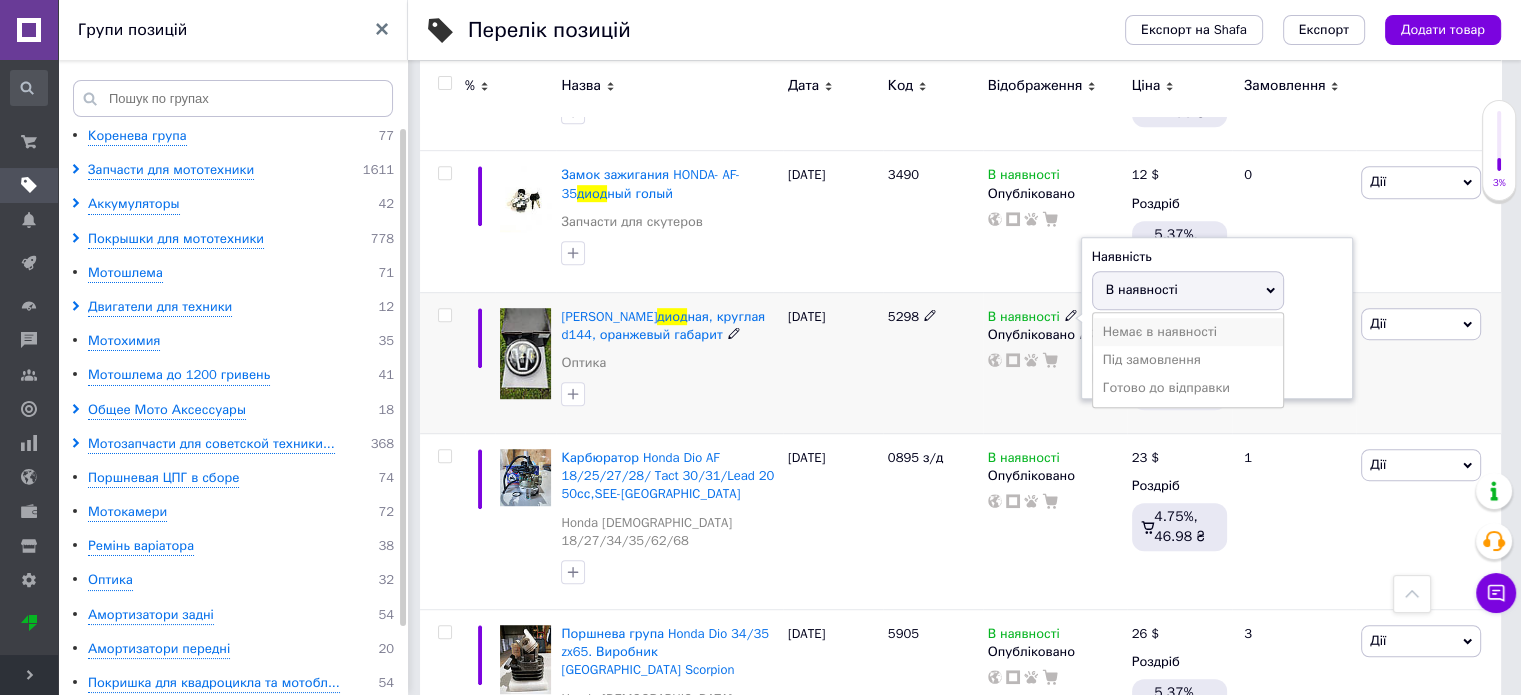 click on "Немає в наявності" at bounding box center (1188, 332) 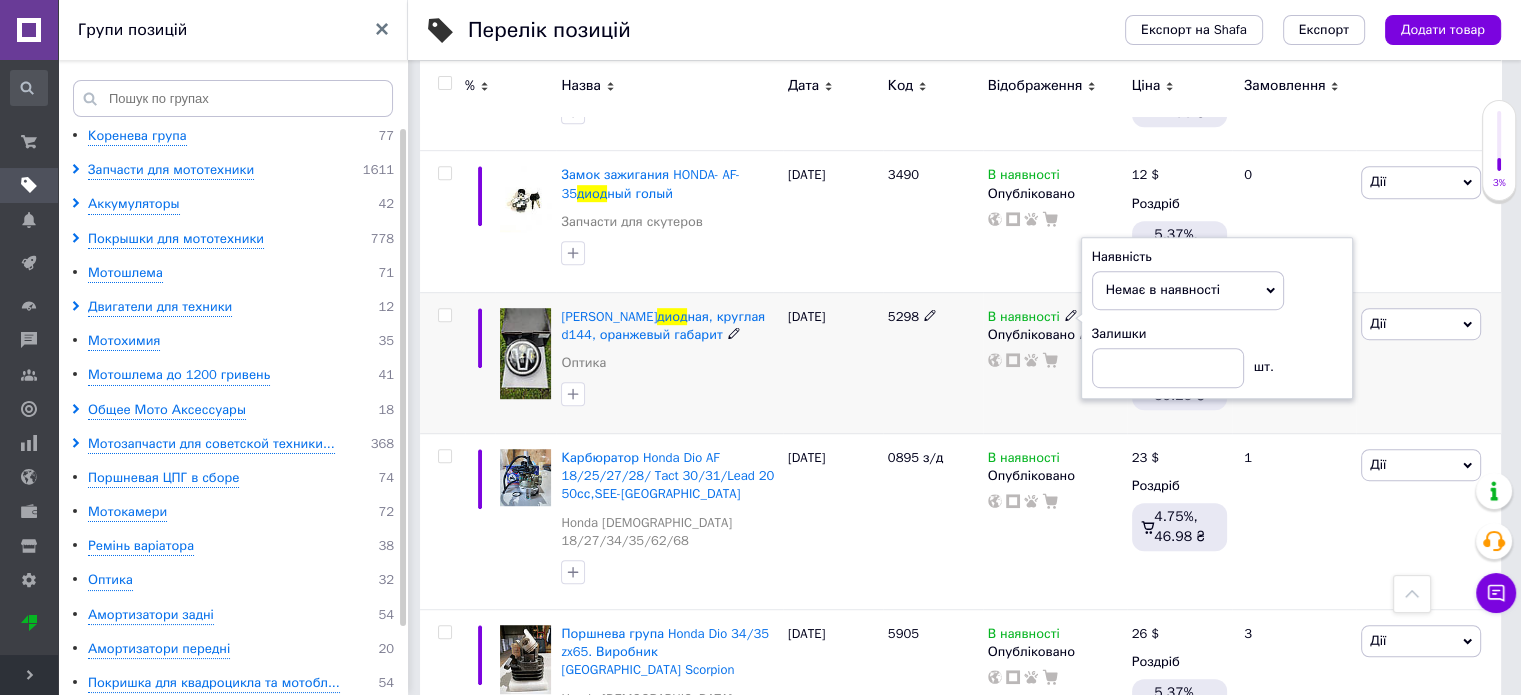 click on "5298" at bounding box center (933, 362) 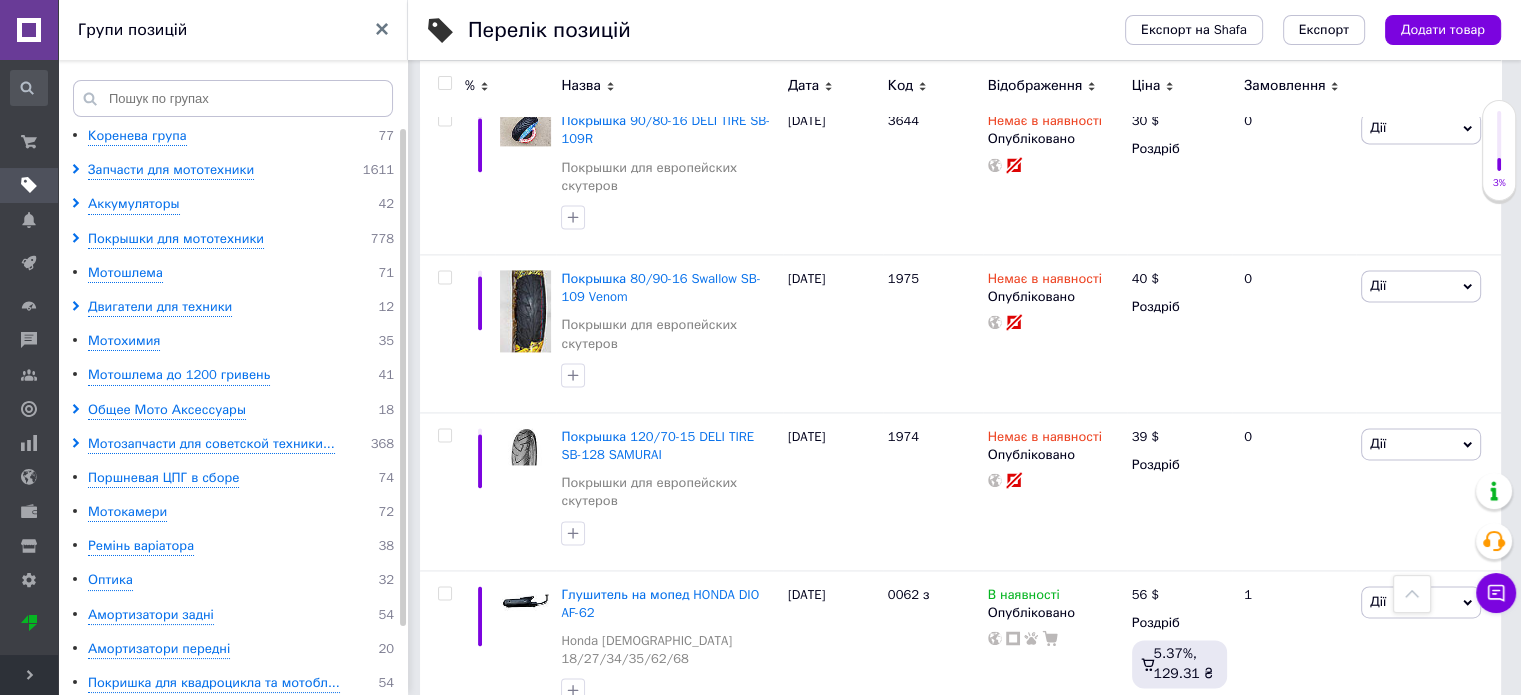 scroll, scrollTop: 10700, scrollLeft: 0, axis: vertical 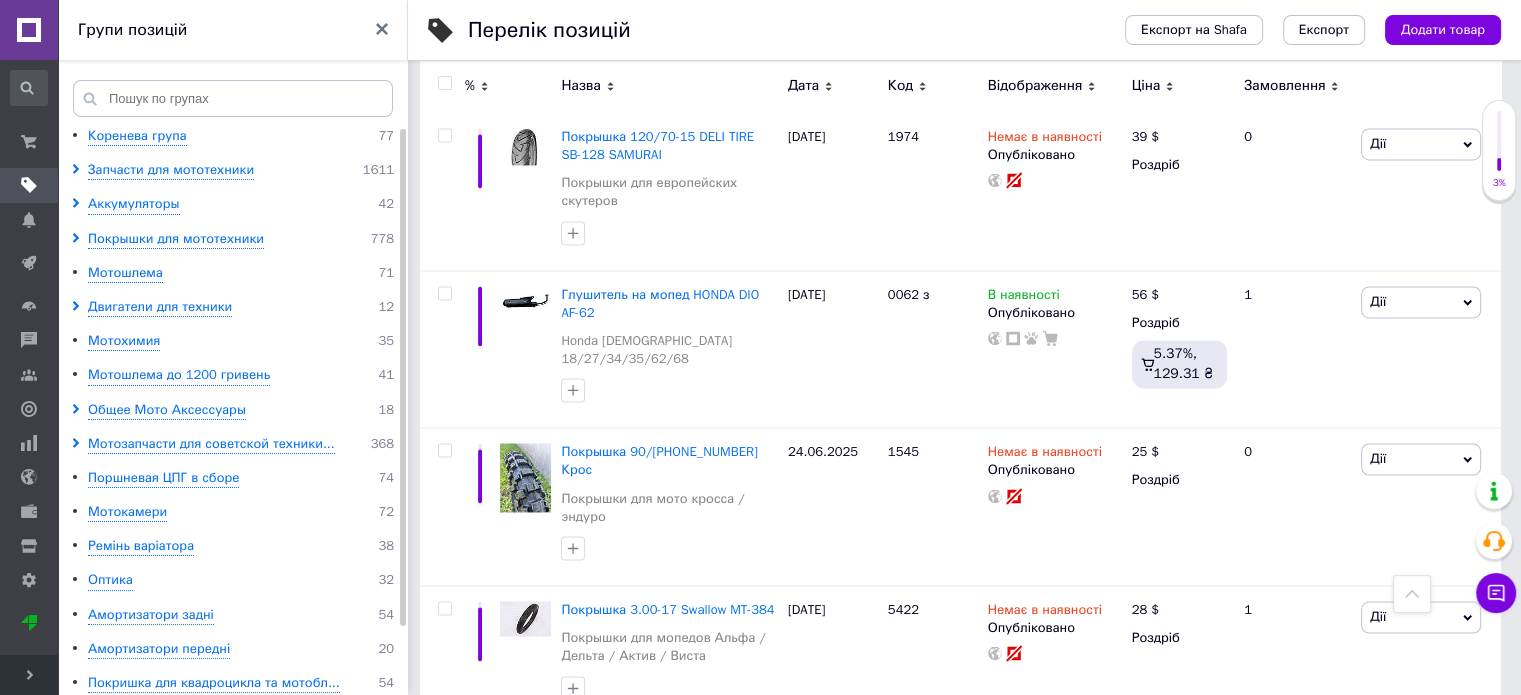 click 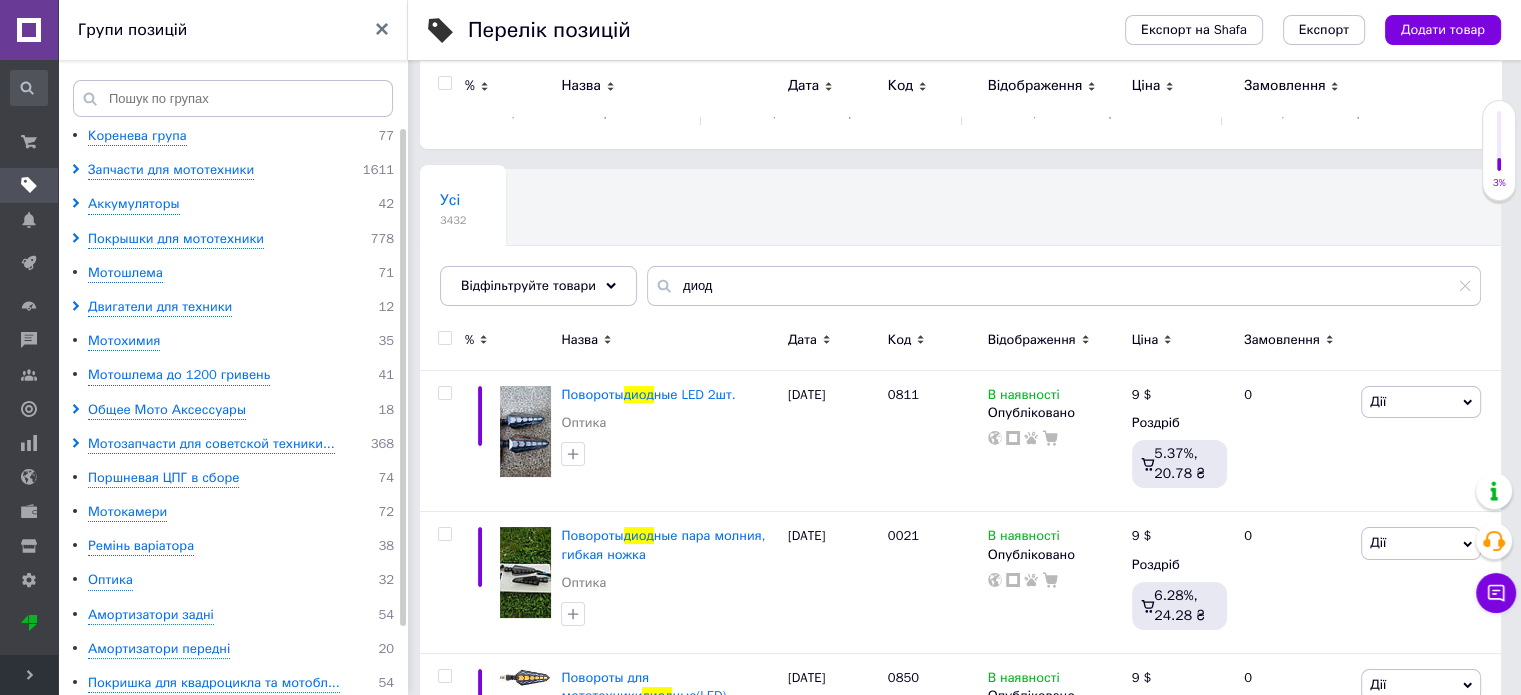 scroll, scrollTop: 0, scrollLeft: 0, axis: both 